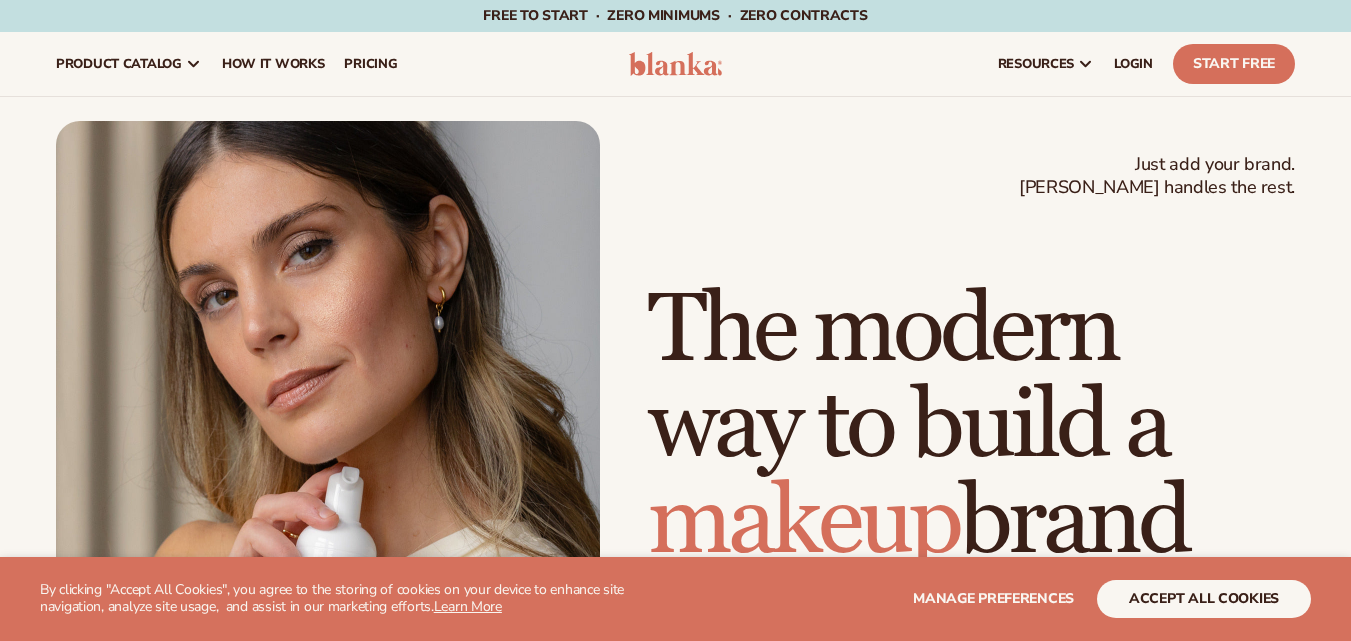 scroll, scrollTop: 0, scrollLeft: 0, axis: both 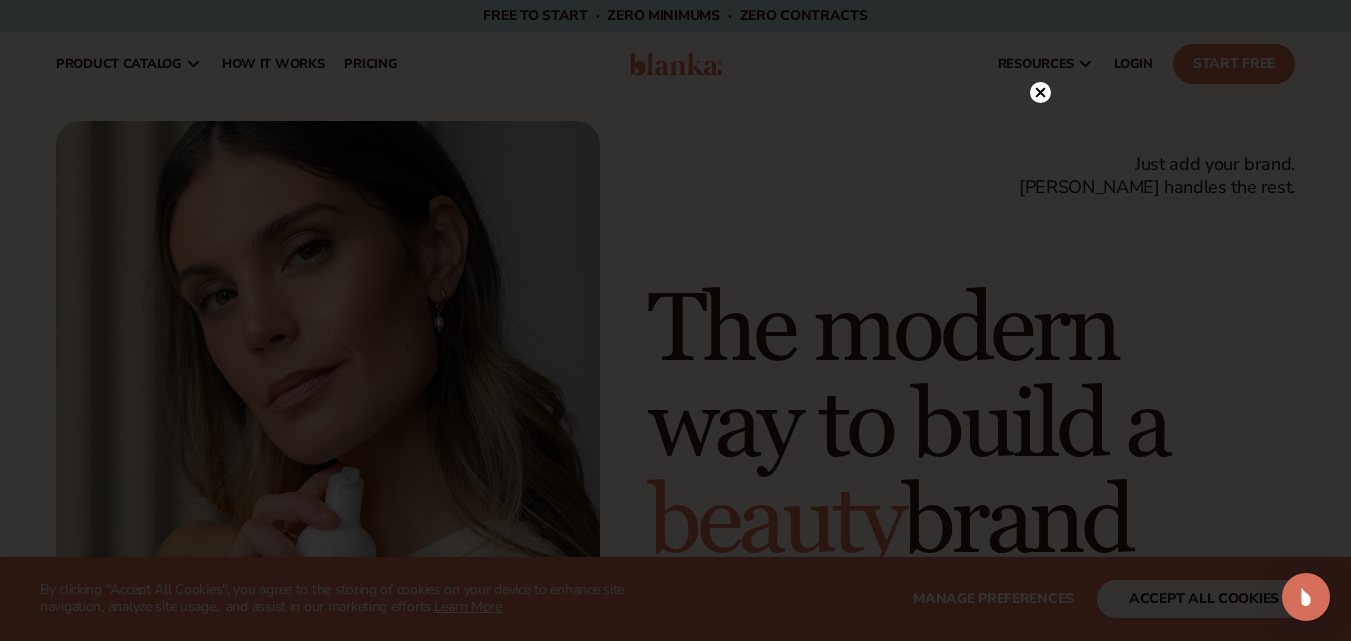 click 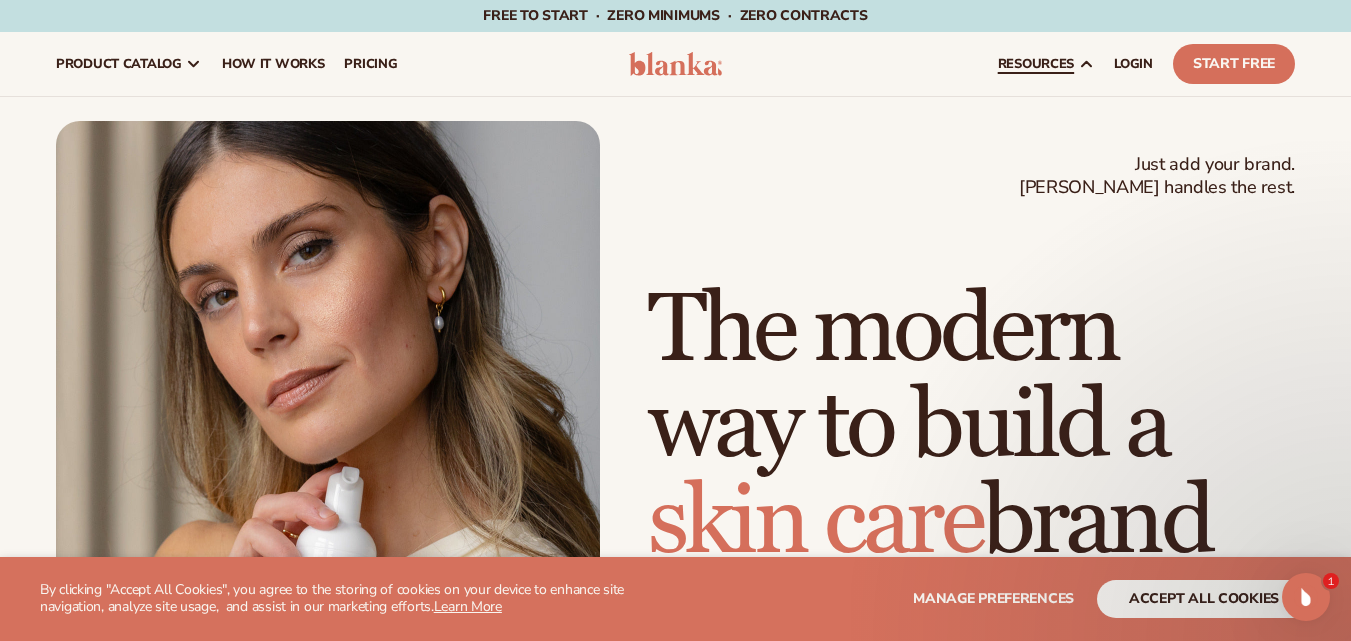 scroll, scrollTop: 1133, scrollLeft: 0, axis: vertical 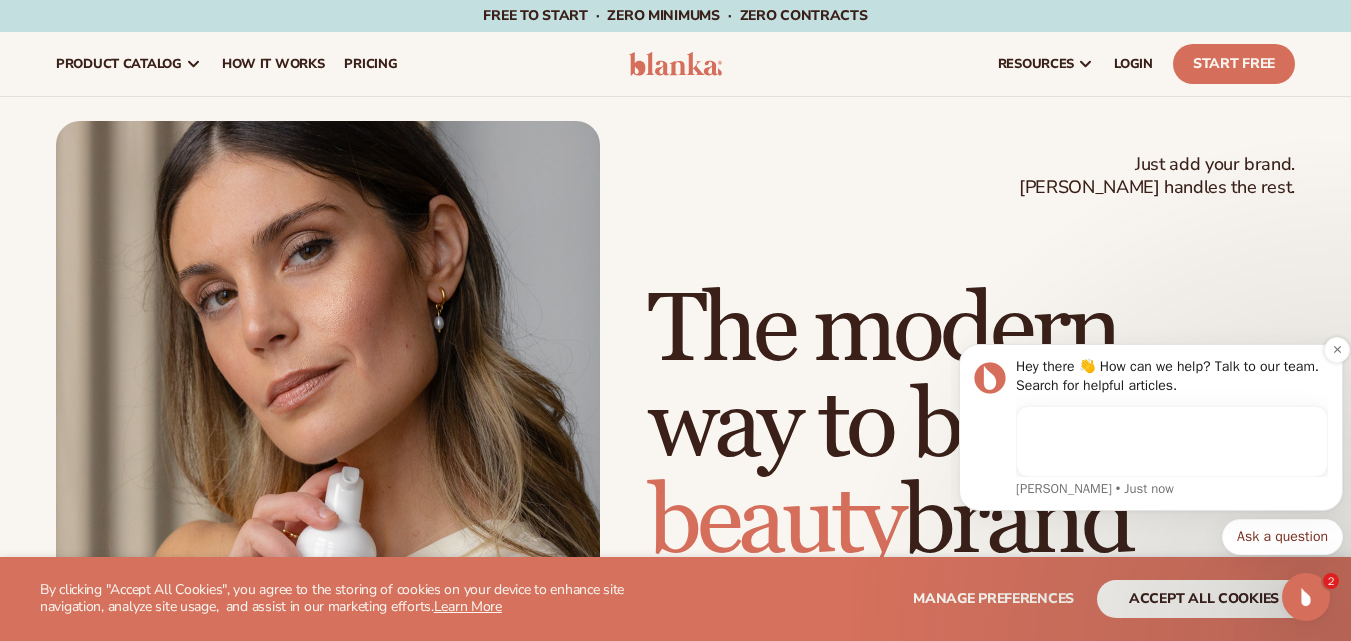 click on "Hey there 👋 How can we help? Talk to our team. Search for helpful articles.   Lee • Just now" at bounding box center [1151, 427] 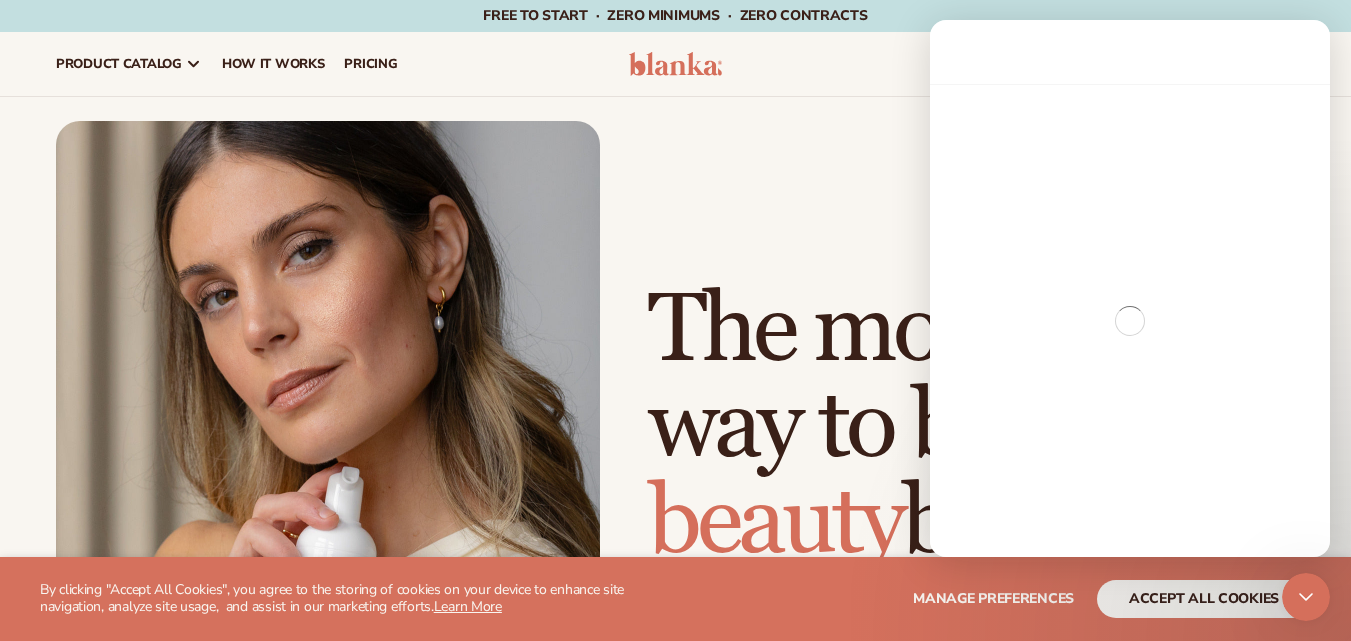 scroll, scrollTop: 0, scrollLeft: 0, axis: both 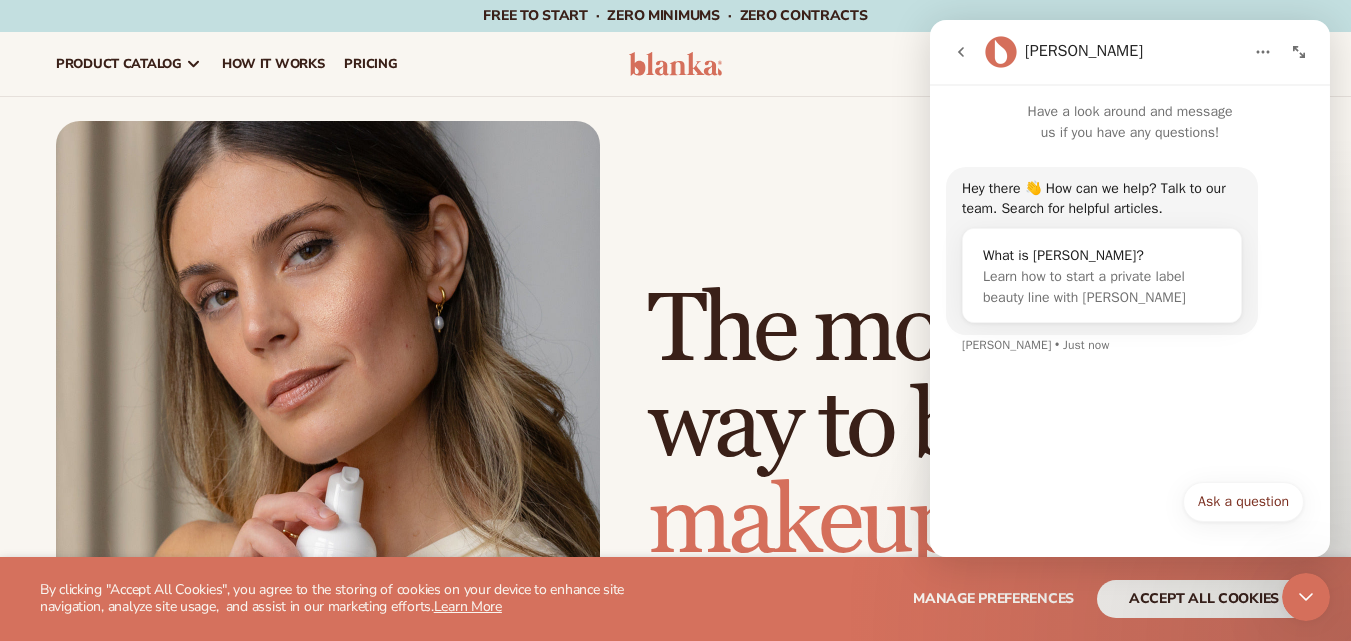 click on "Just add your brand. Blanka handles the rest.
beauty,skin care,wellness,makeup
The modern  way to build a  makeup  brand
Start free
100K+
Brands  built
4.9
Over 400 reviews
450+
High-quality products" at bounding box center [675, 464] 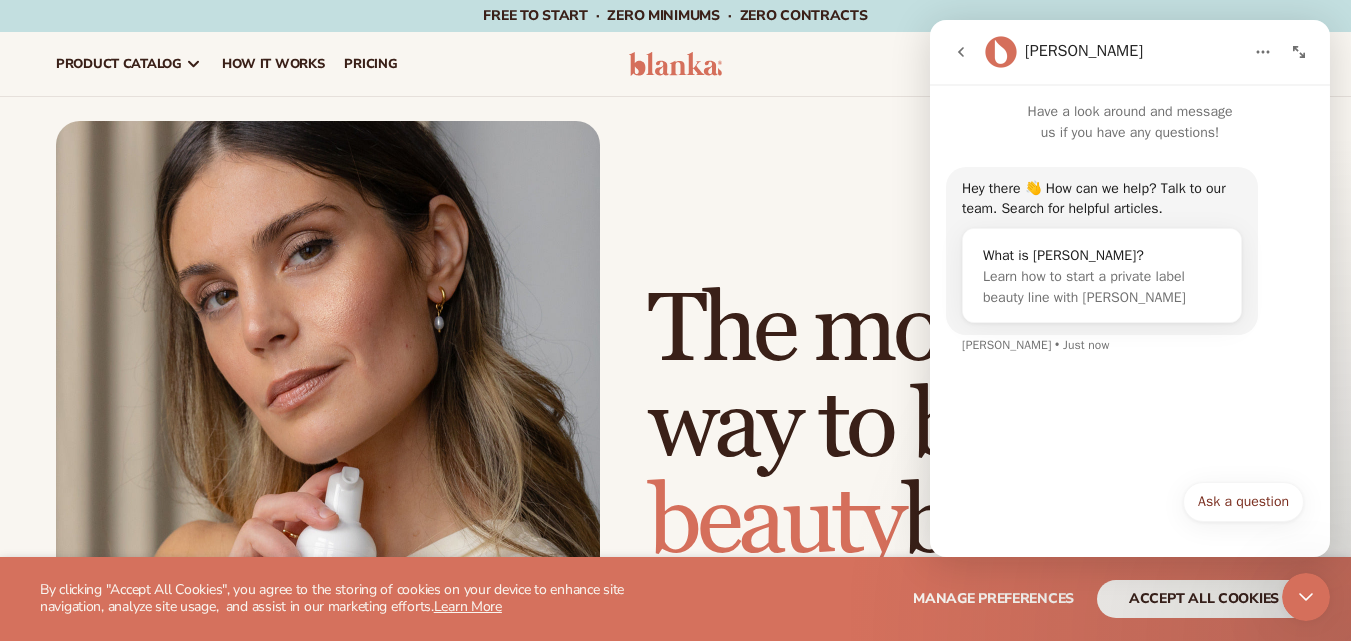 click on "Just add your brand. Blanka handles the rest.
beauty,skin care,wellness,makeup
The modern  way to build a  beauty  brand
Start free
100K+
Brands  built
4.9
Over 400 reviews
450+
High-quality products" at bounding box center (675, 464) 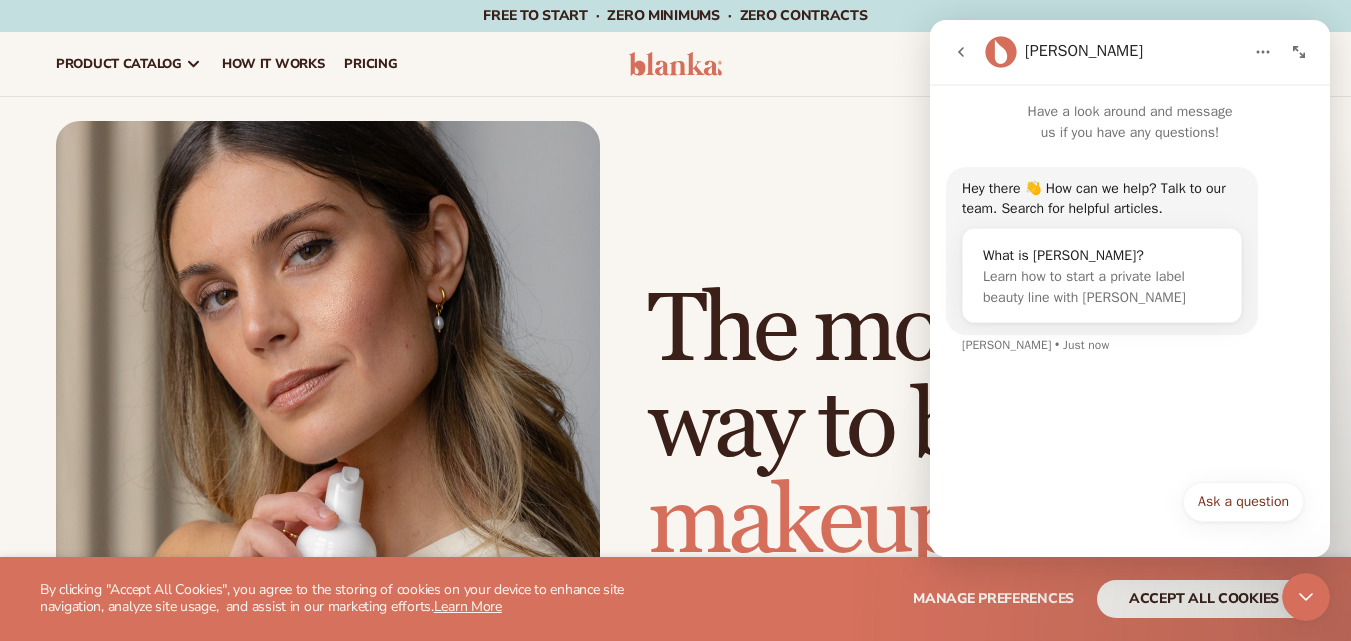 click on "Just add your brand. Blanka handles the rest.
beauty,skin care,wellness,makeup
The modern  way to build a  makeup  brand
Start free
100K+
Brands  built
4.9
Over 400 reviews
450+
High-quality products" at bounding box center [675, 464] 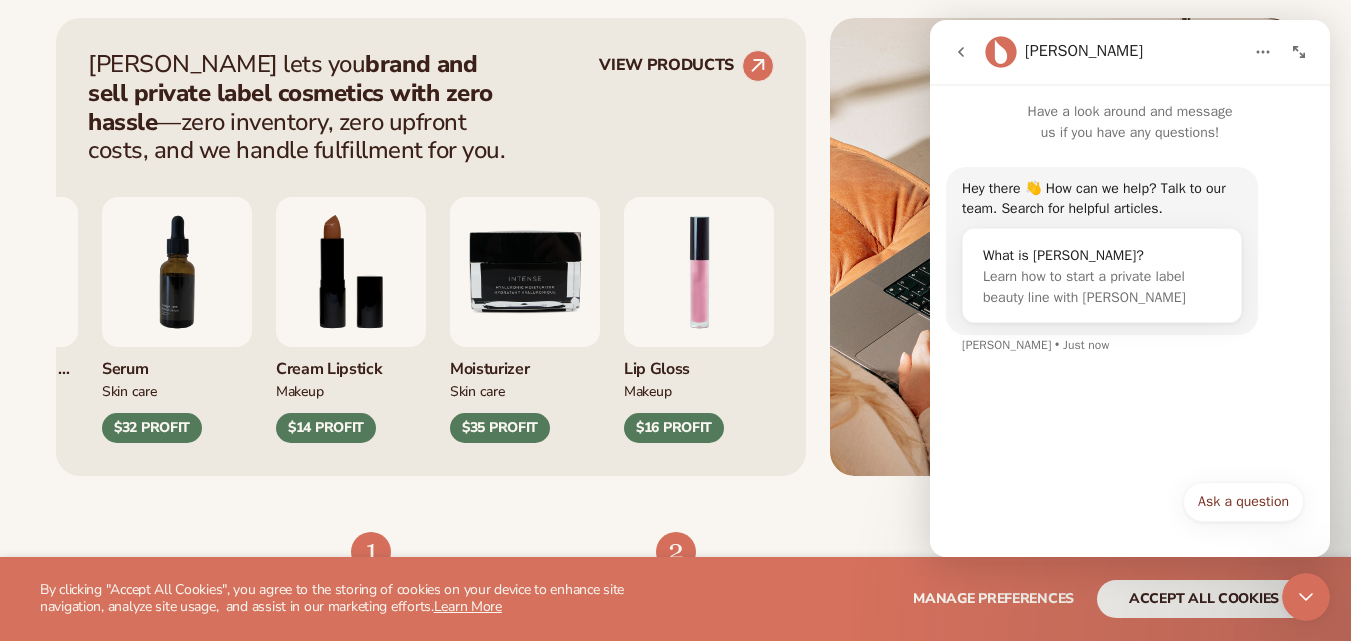 scroll, scrollTop: 847, scrollLeft: 0, axis: vertical 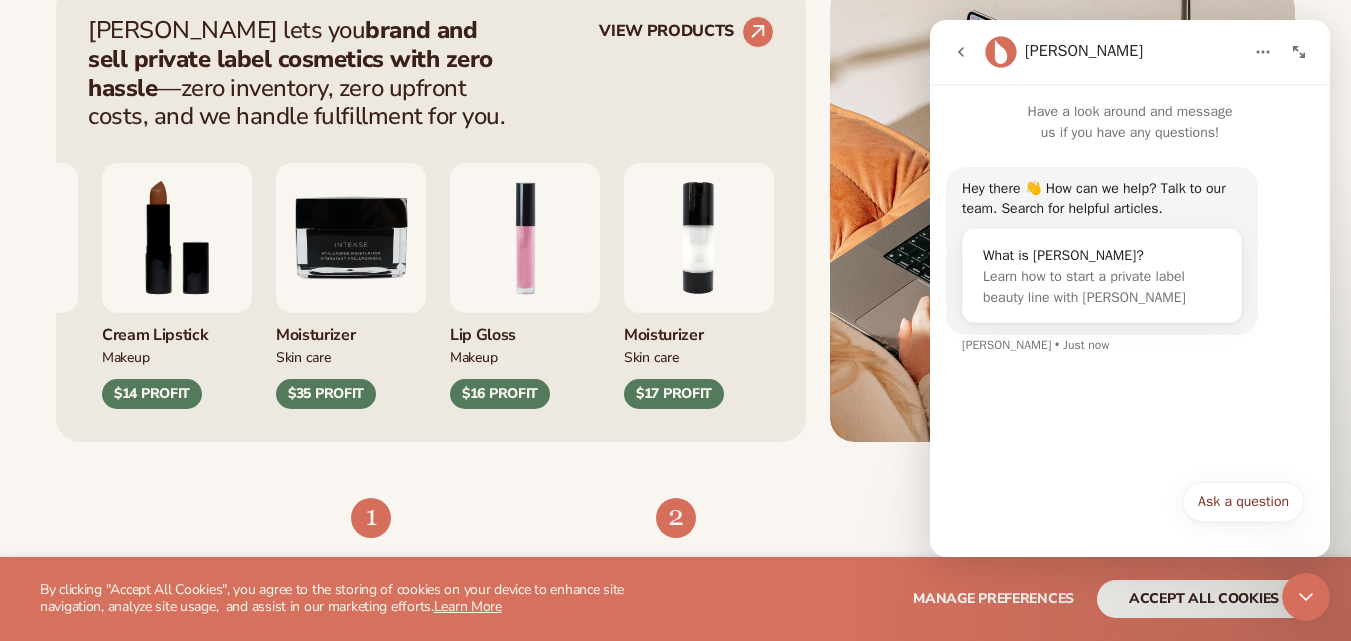 click on "Hey there 👋 How can we help? Talk to our team. Search for helpful articles.   What is Blanka? Learn how to start a private label beauty line with Blanka Lee    •   Just now" at bounding box center [1130, 306] 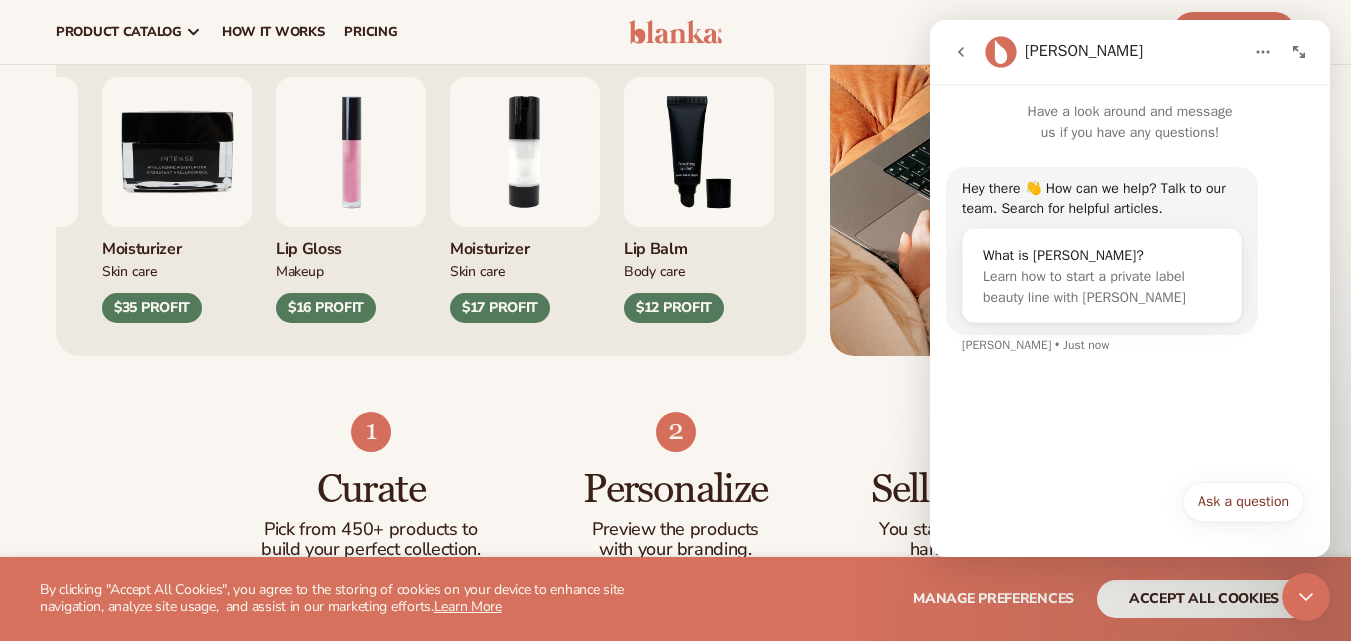 scroll, scrollTop: 0, scrollLeft: 0, axis: both 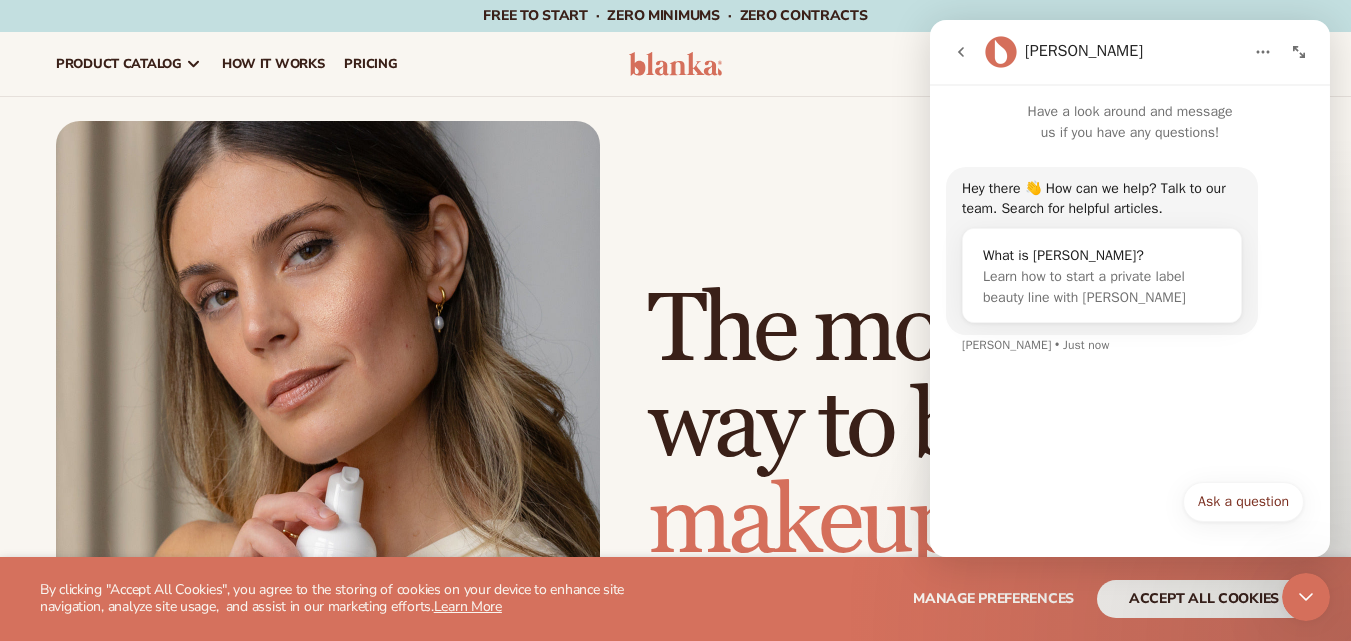 click 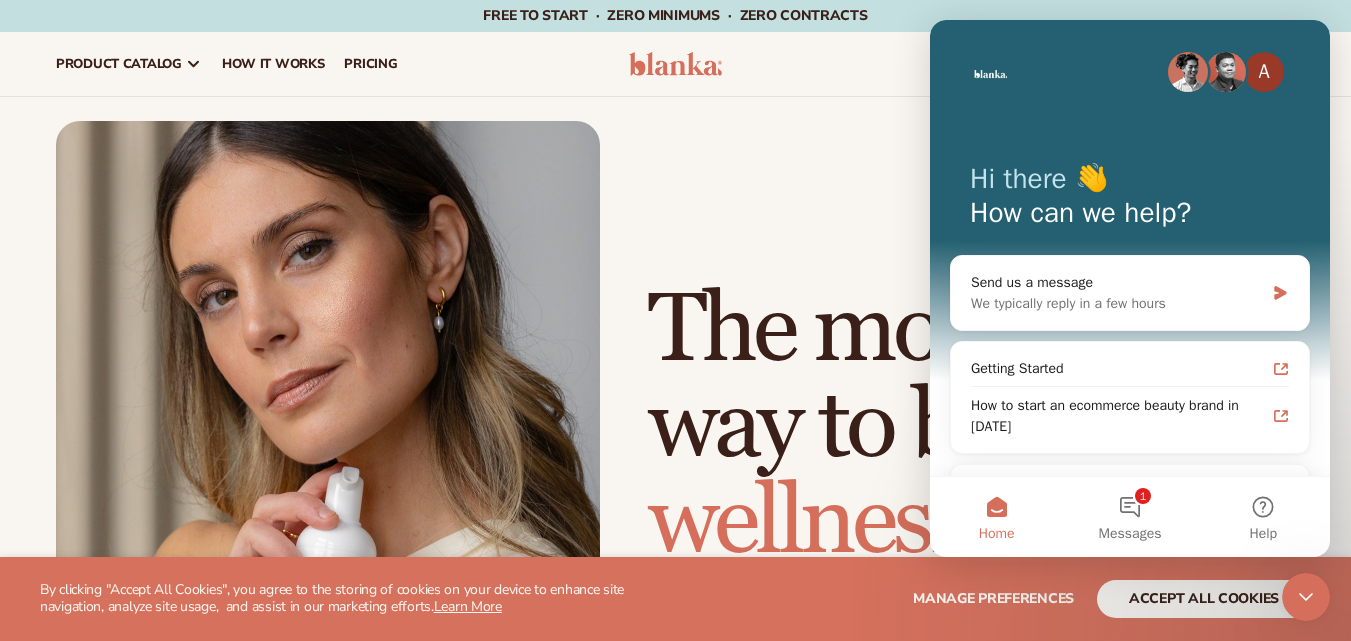 click on "Just add your brand. Blanka handles the rest.
beauty,skin care,wellness,makeup
The modern  way to build a  wellness  brand
Start free
100K+
Brands  built
4.9
Over 400 reviews
450+
High-quality products" at bounding box center (675, 464) 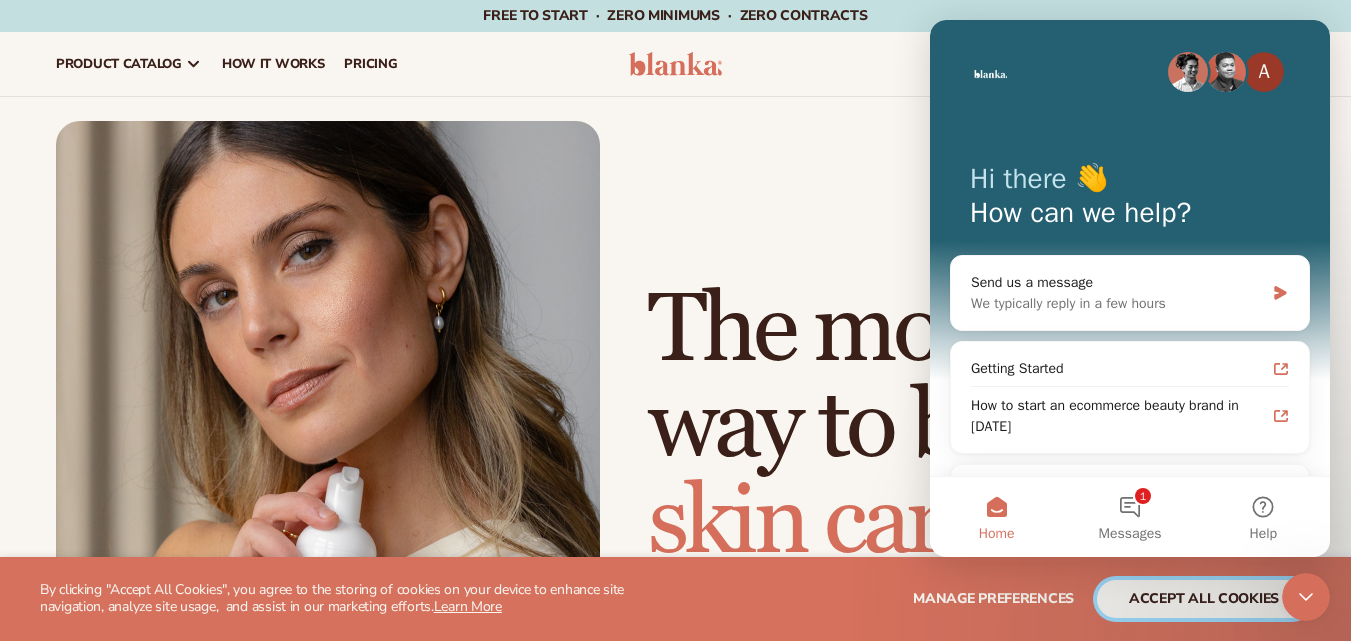 click on "accept all cookies" at bounding box center [1204, 599] 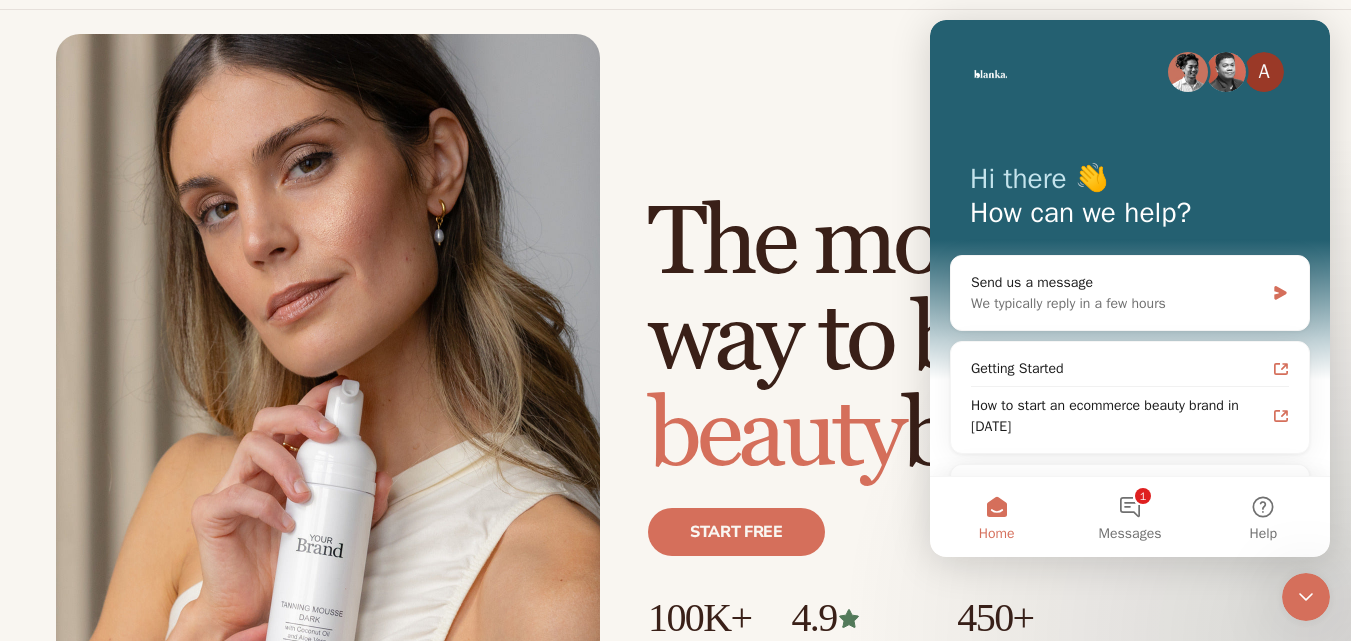 scroll, scrollTop: 0, scrollLeft: 0, axis: both 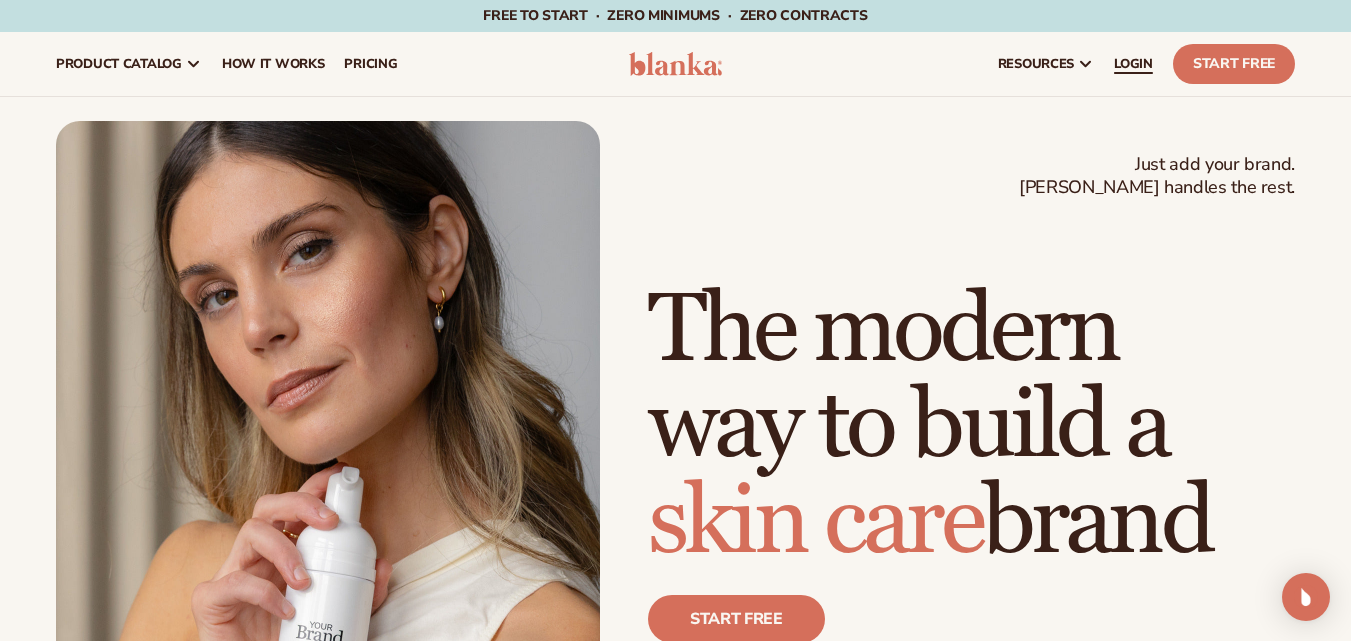 click on "LOGIN" at bounding box center (1133, 64) 